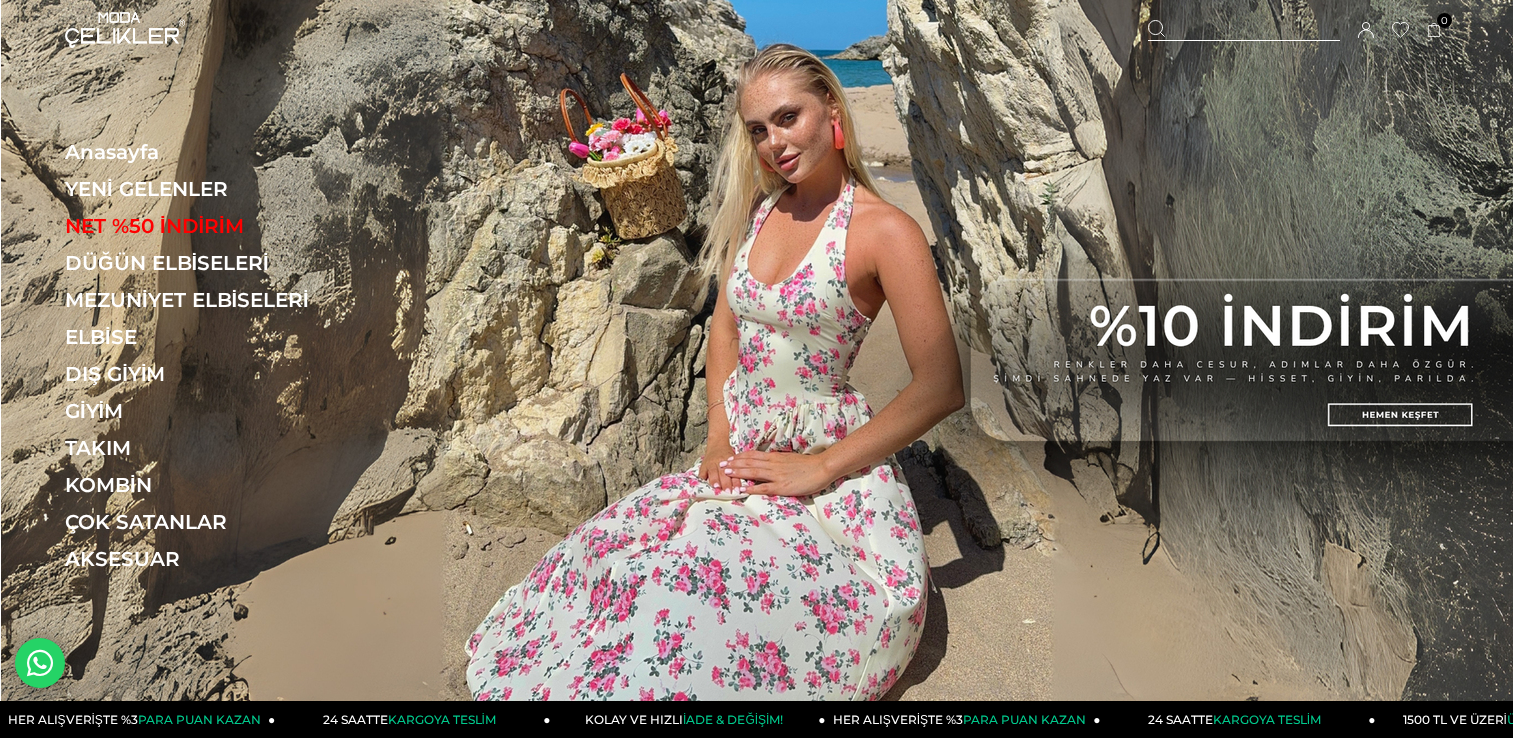 scroll, scrollTop: 0, scrollLeft: 0, axis: both 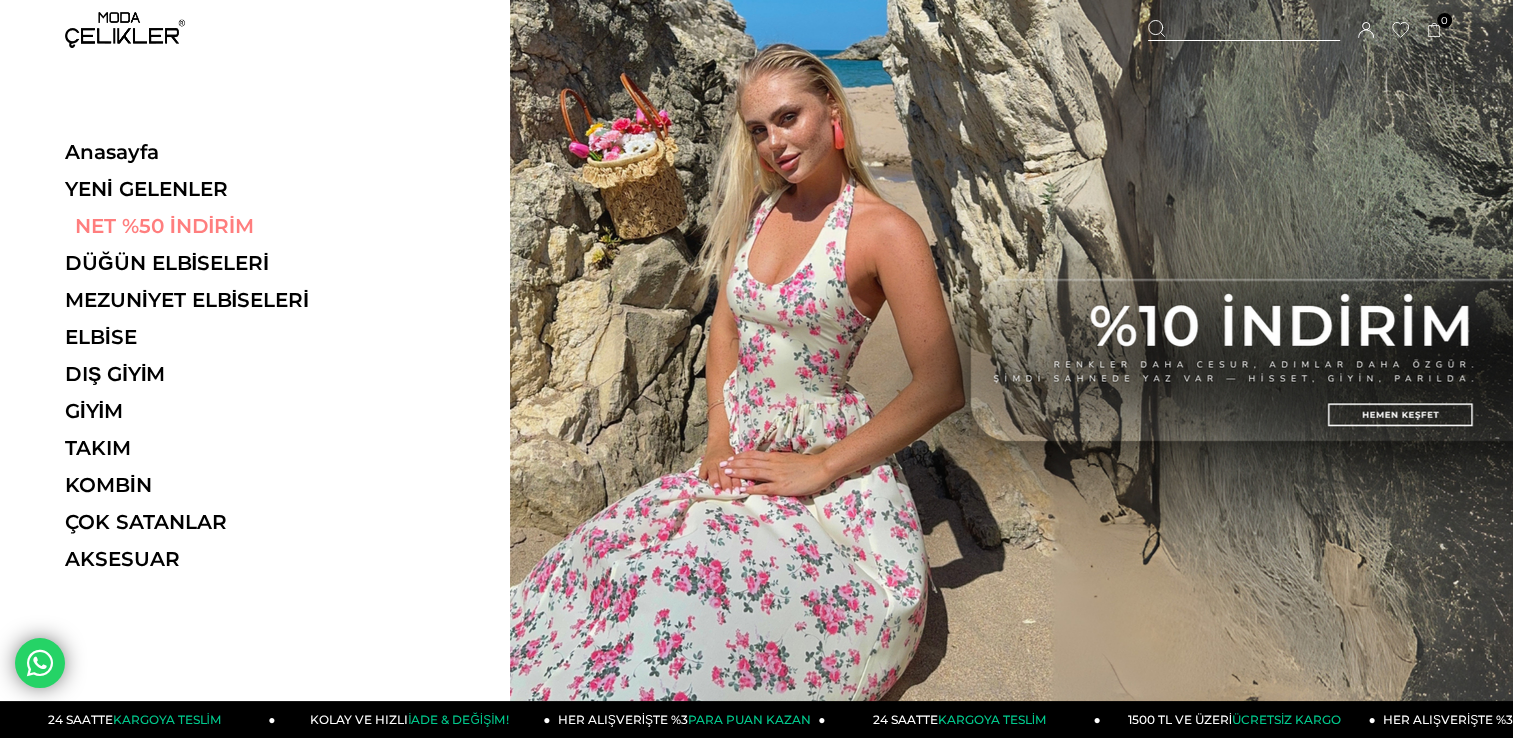 click on "NET %50 İNDİRİM" at bounding box center [202, 226] 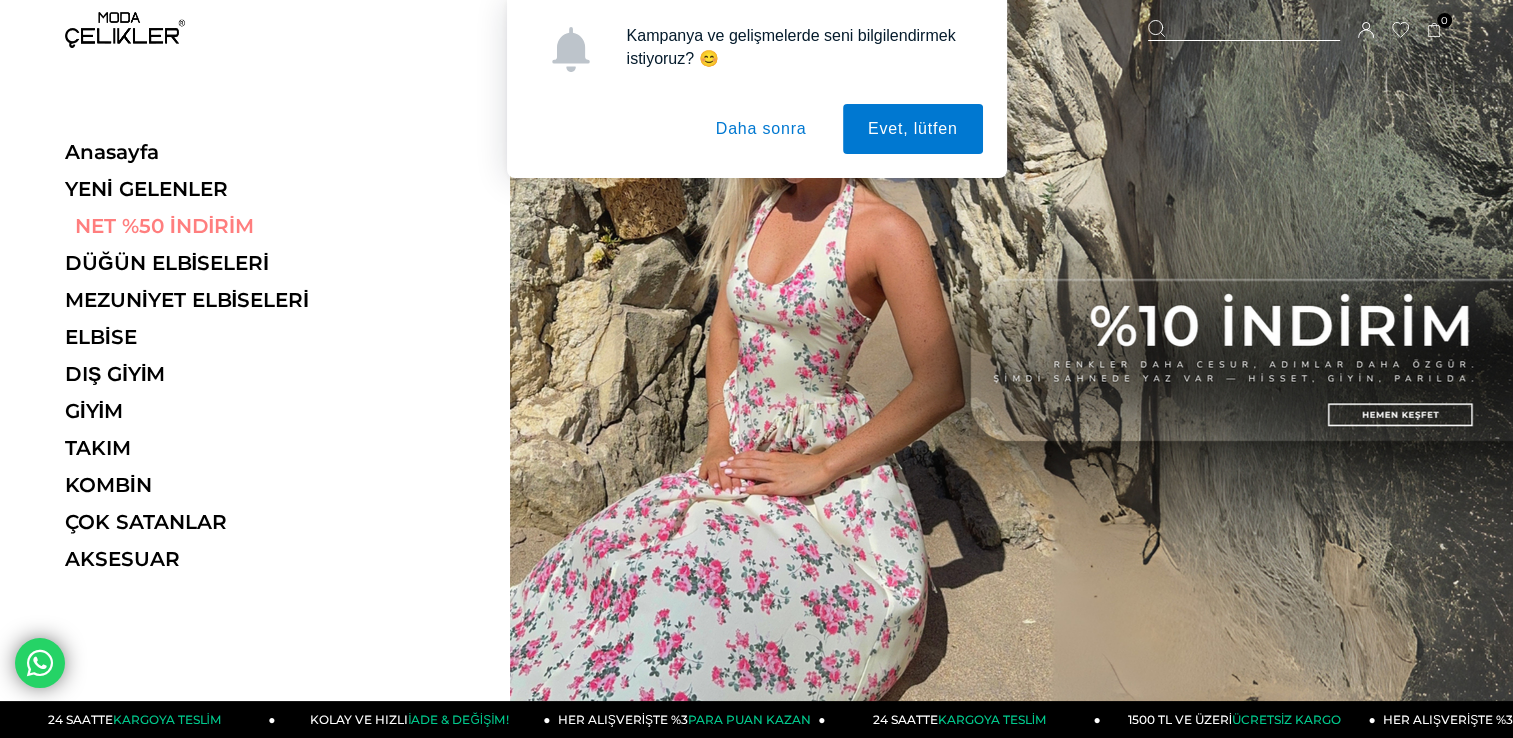 click on "NET %50 İNDİRİM" at bounding box center [202, 226] 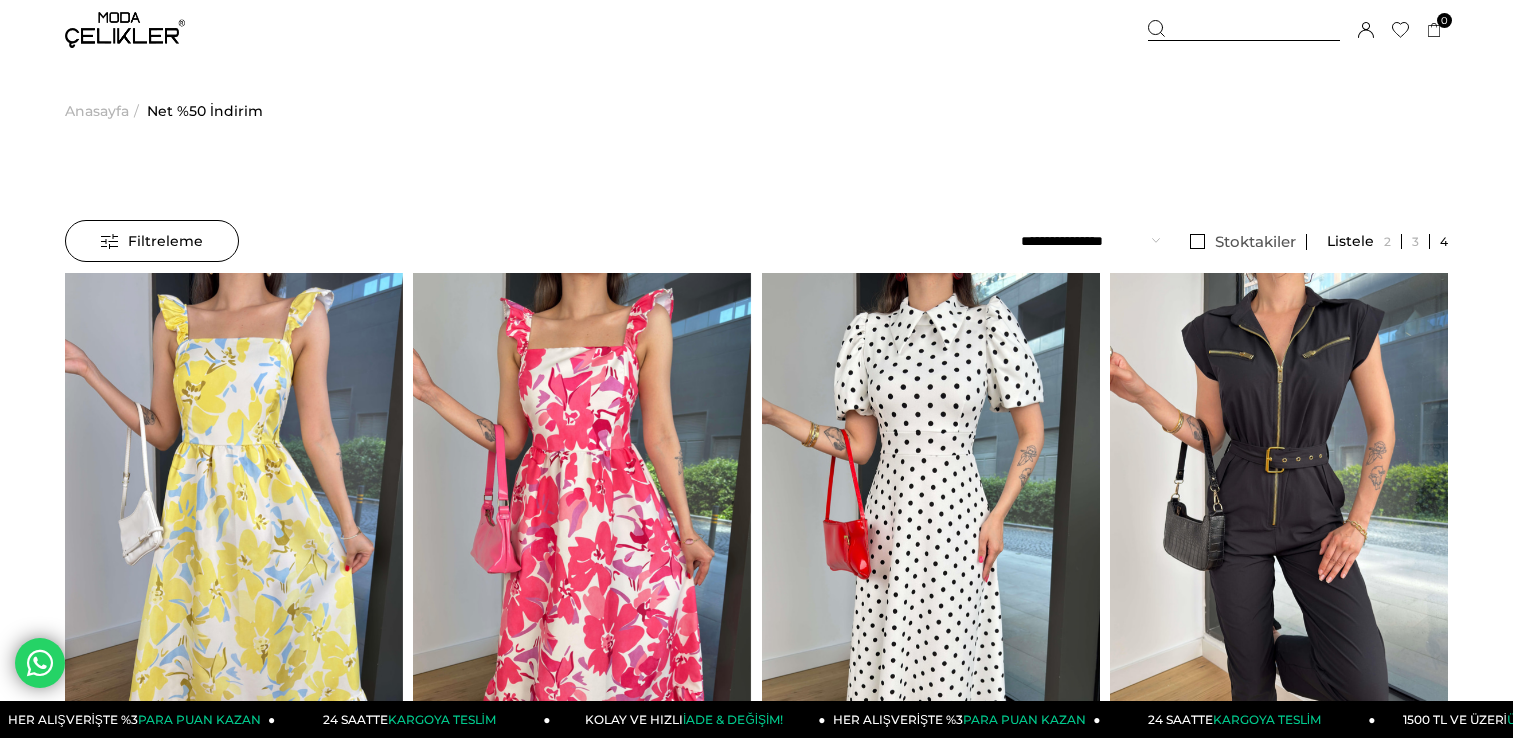 scroll, scrollTop: 0, scrollLeft: 0, axis: both 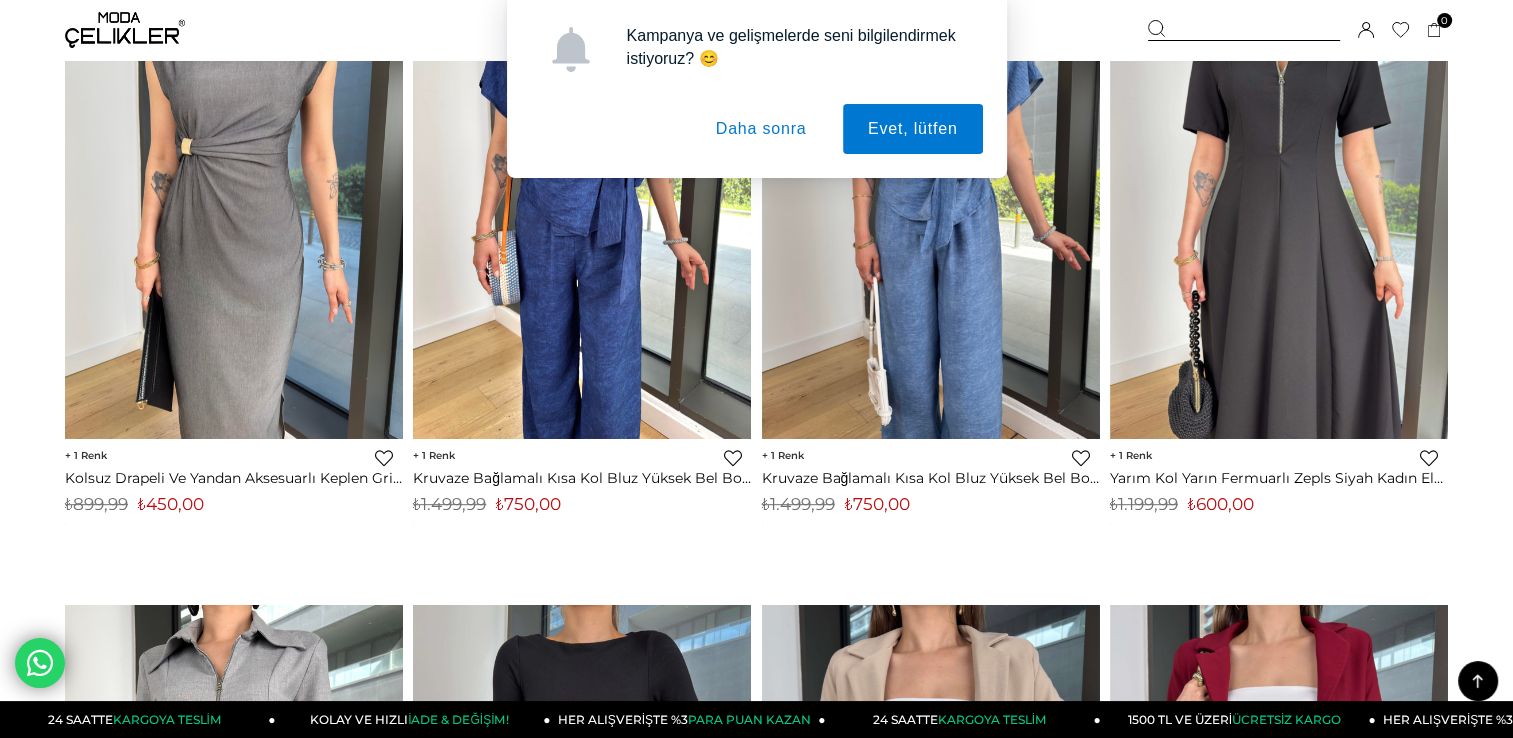 click on "Daha sonra" at bounding box center [761, 129] 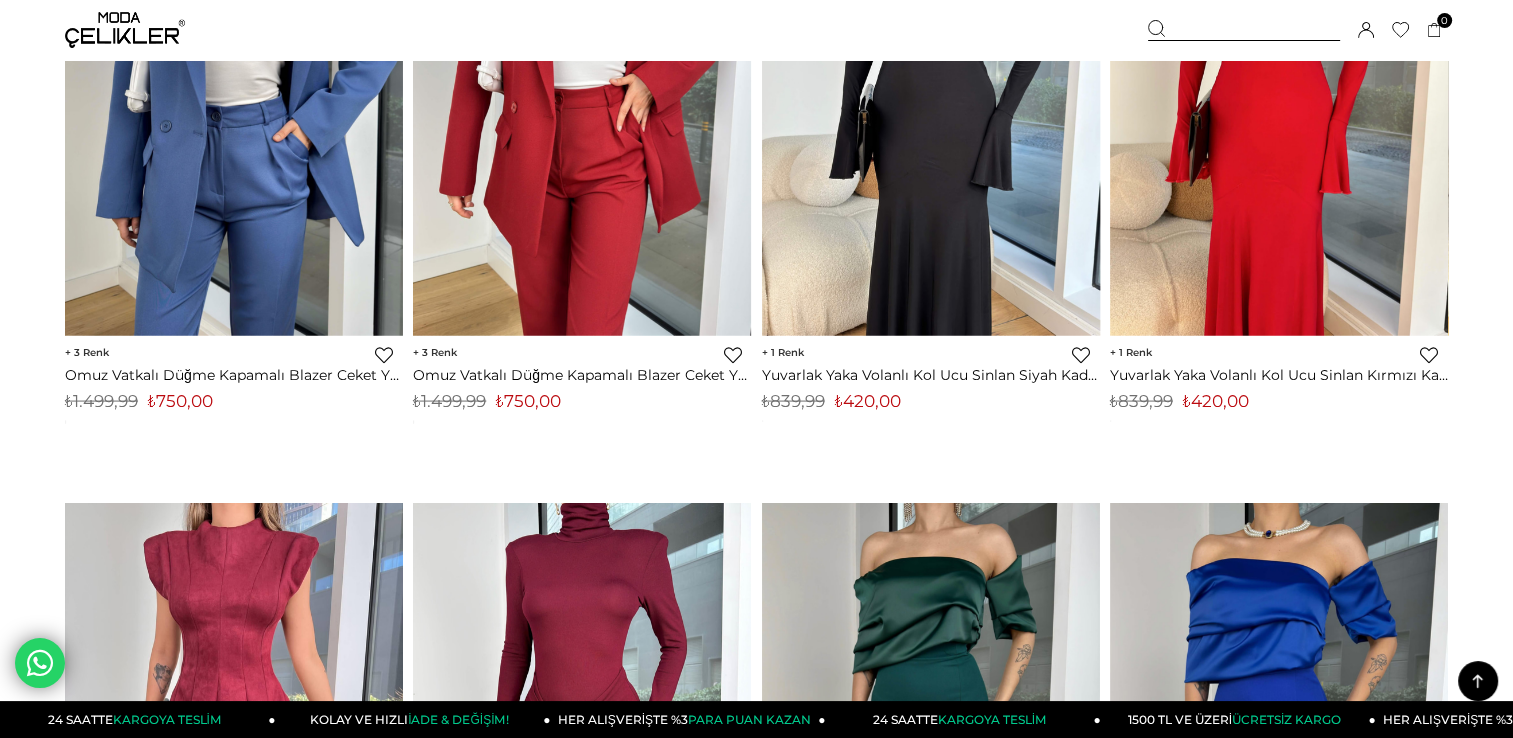 scroll, scrollTop: 11300, scrollLeft: 0, axis: vertical 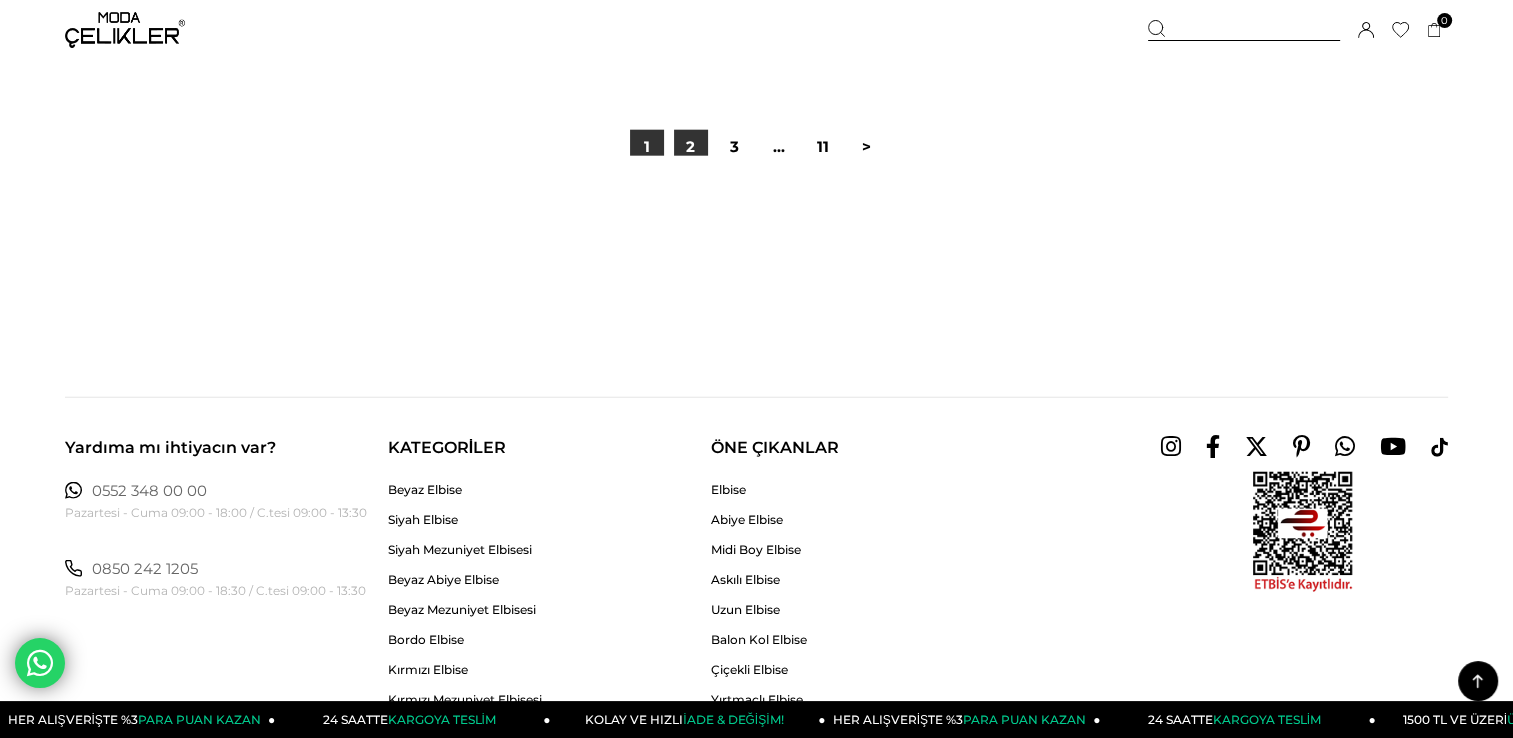click on "2" at bounding box center [691, 147] 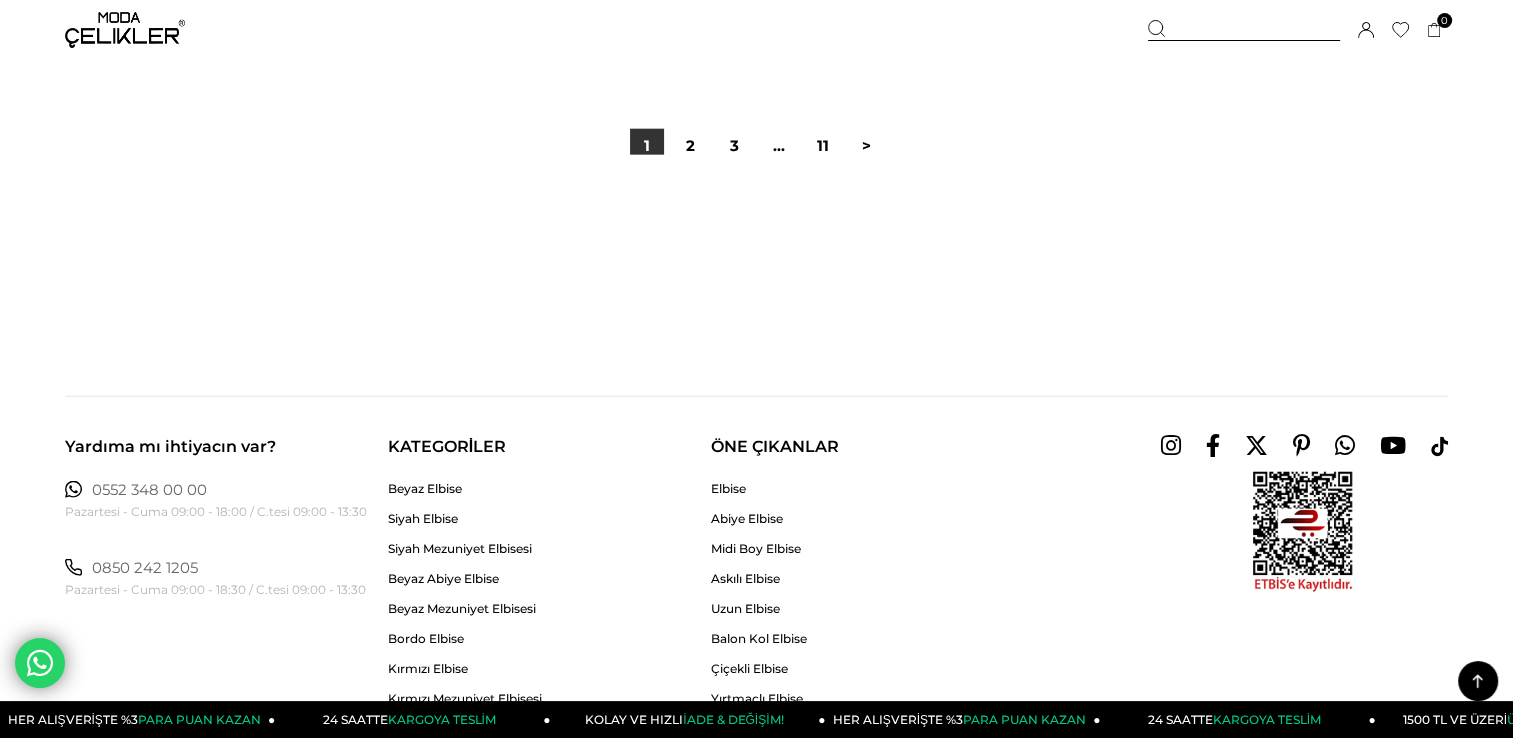 scroll, scrollTop: 0, scrollLeft: 0, axis: both 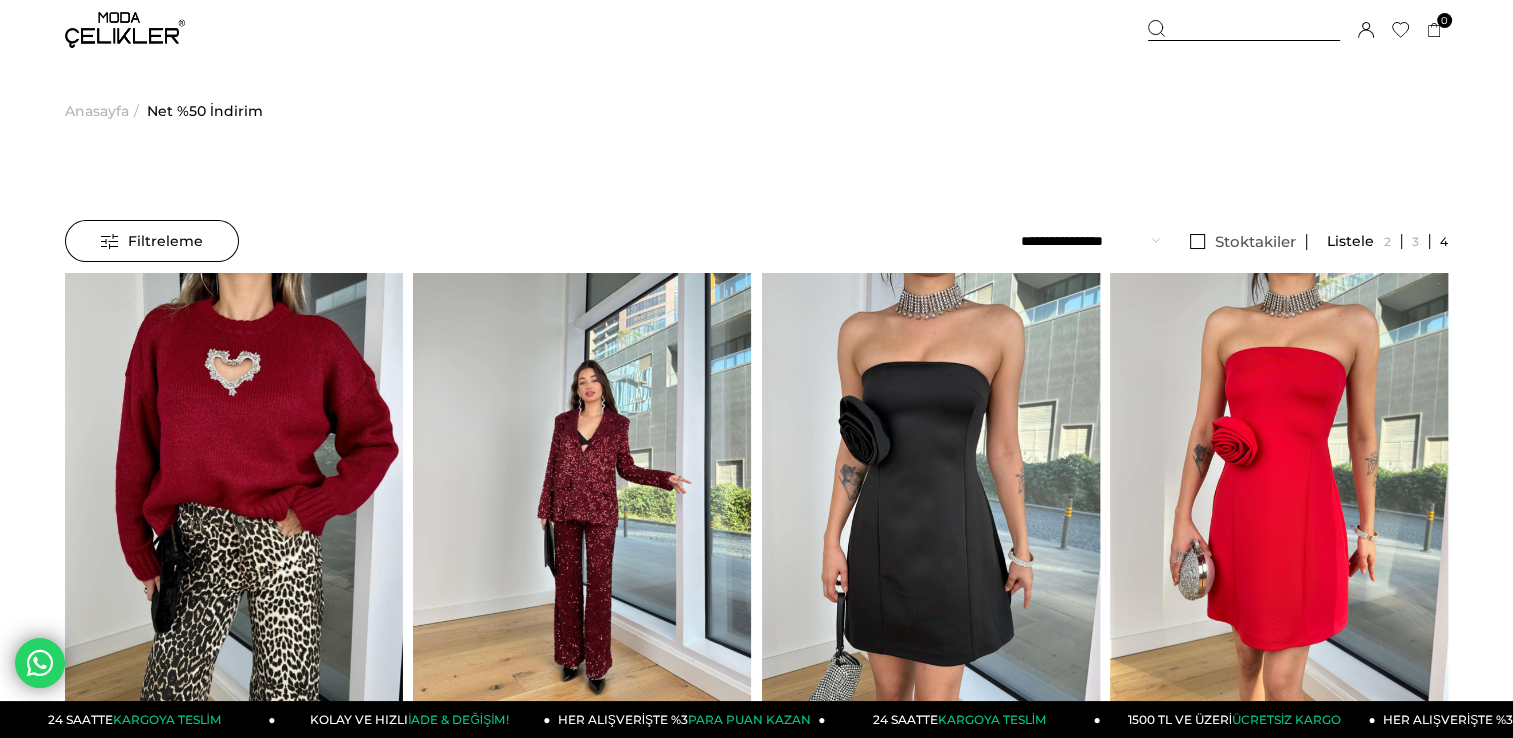click at bounding box center [125, 30] 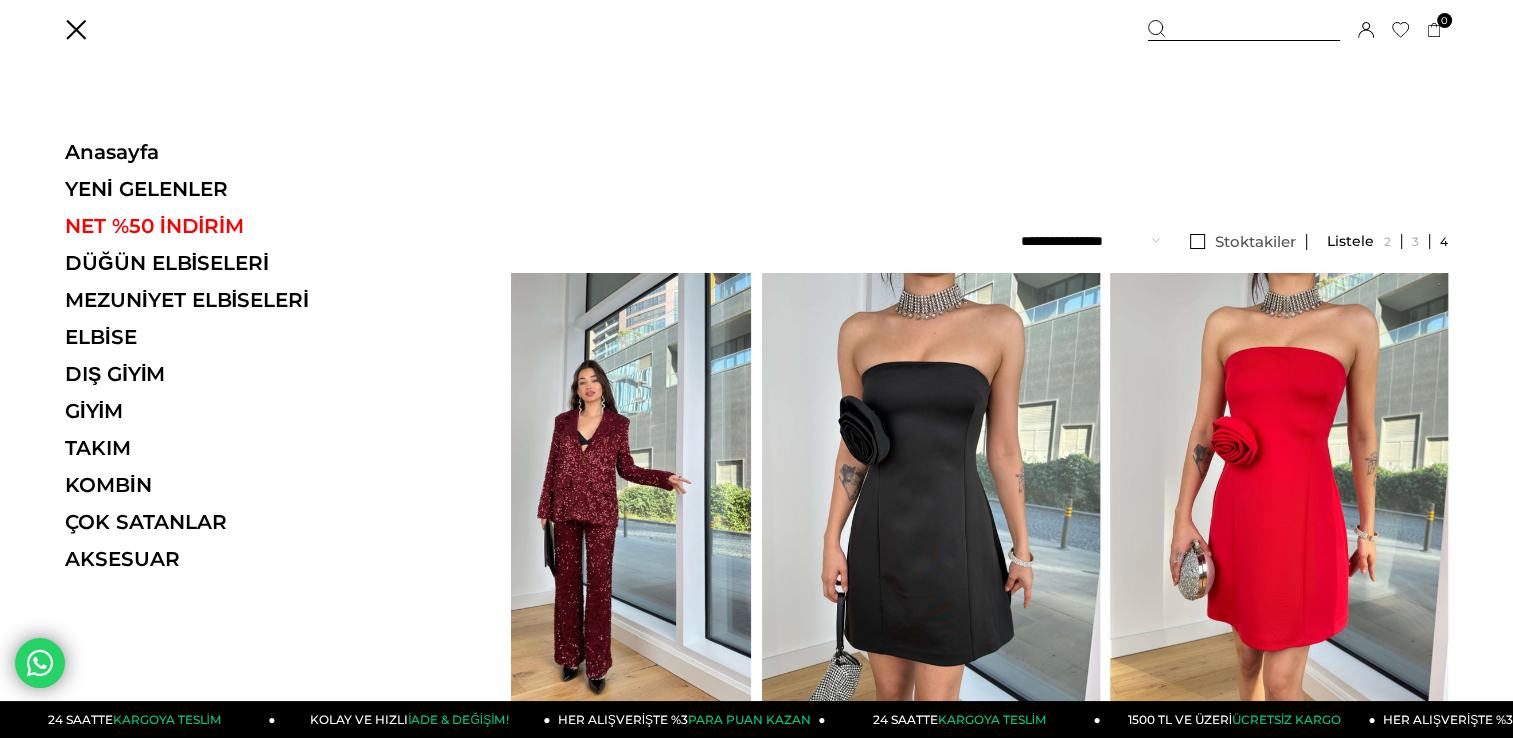 click on "Anasayfa
YENİ GELENLER
NET %50 İNDİRİM
DÜĞÜN ELBİSELERİ
MEZUNİYET ELBİSELERİ
ELBİSE
ELBİSE
Tüm Elbiseler
Yazlık Elbise
Mini Elbise
Çiçekli Elbise
Beyaz Elbise
Nikah Elbisesi
Nişan Elbisesi" at bounding box center (202, 362) 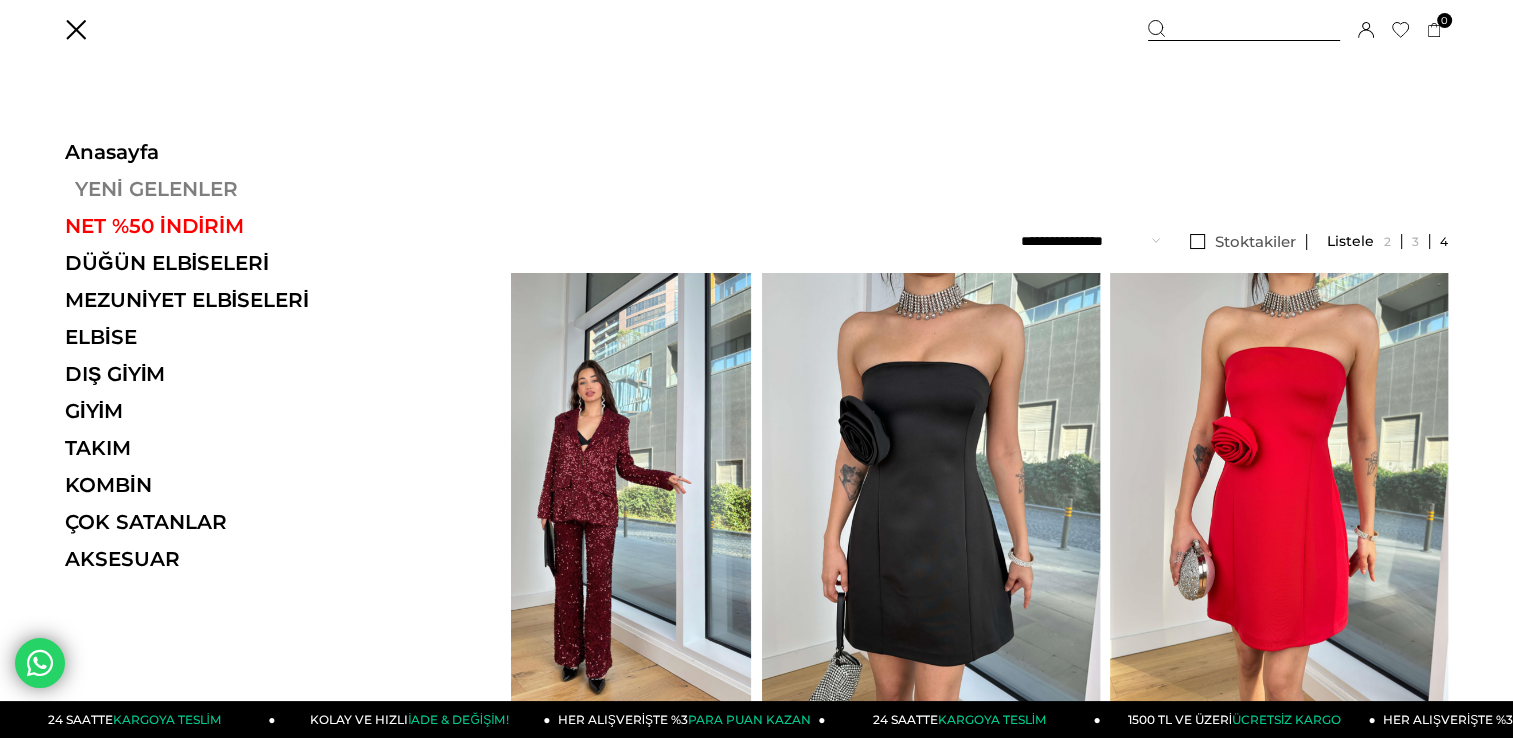 click on "YENİ GELENLER" at bounding box center (202, 189) 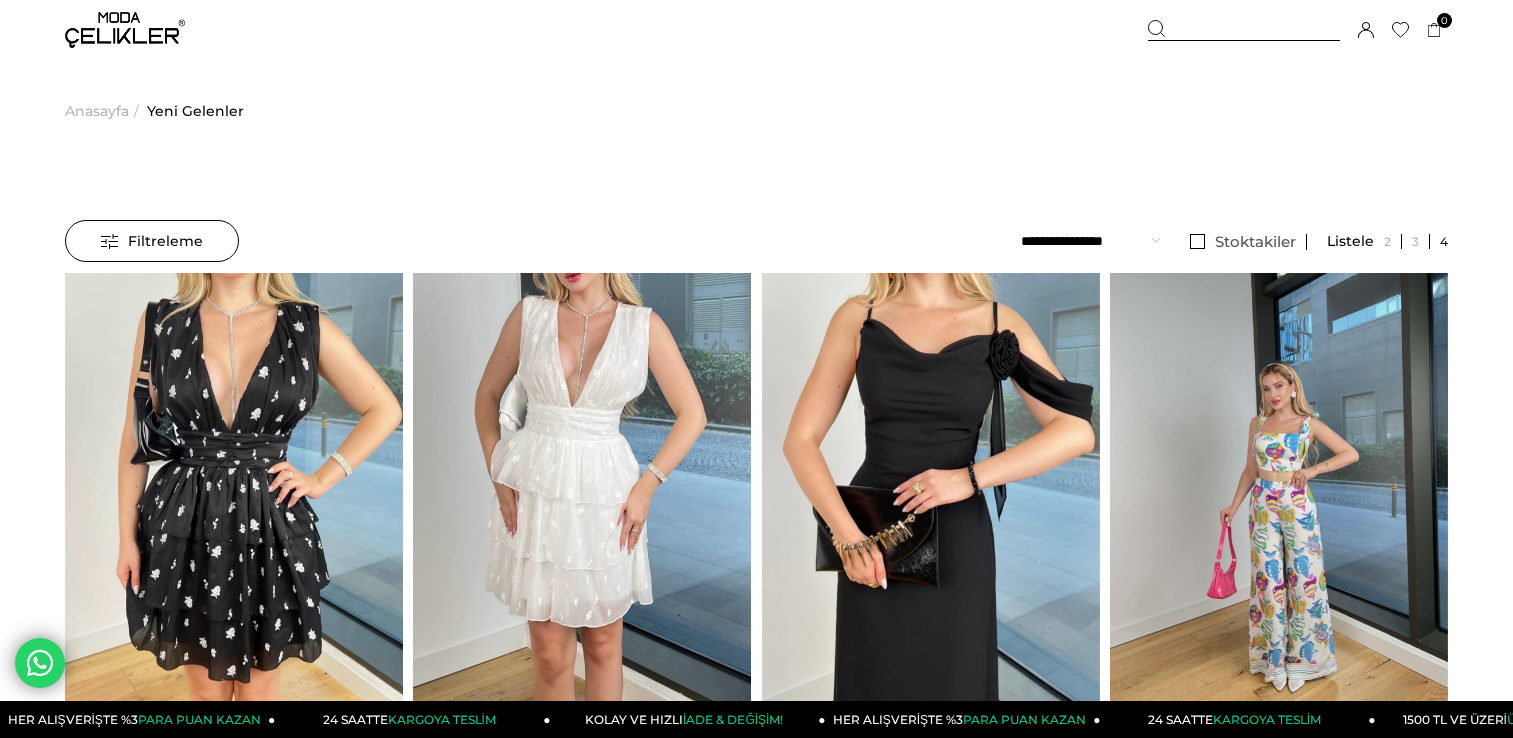 scroll, scrollTop: 0, scrollLeft: 0, axis: both 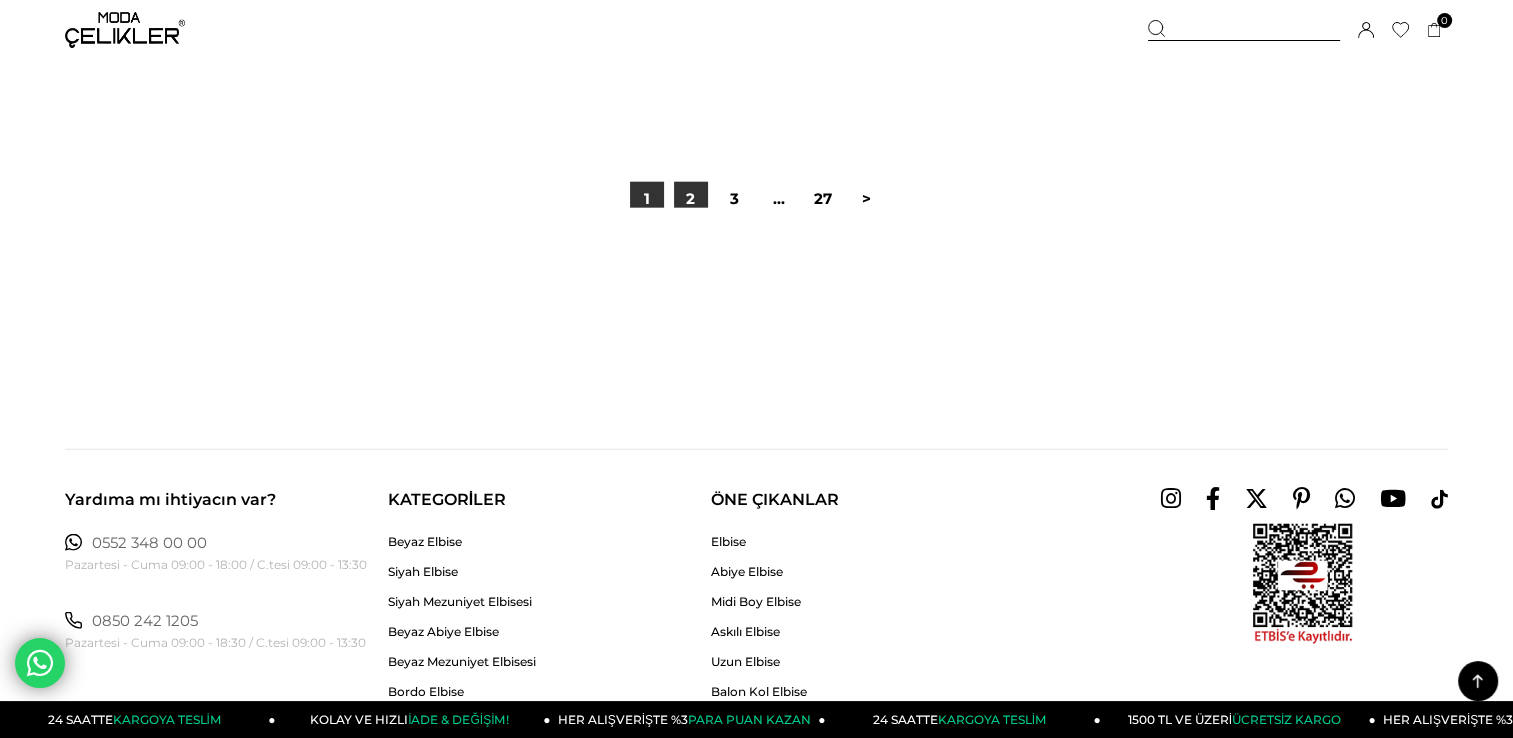 click on "2" at bounding box center (691, 199) 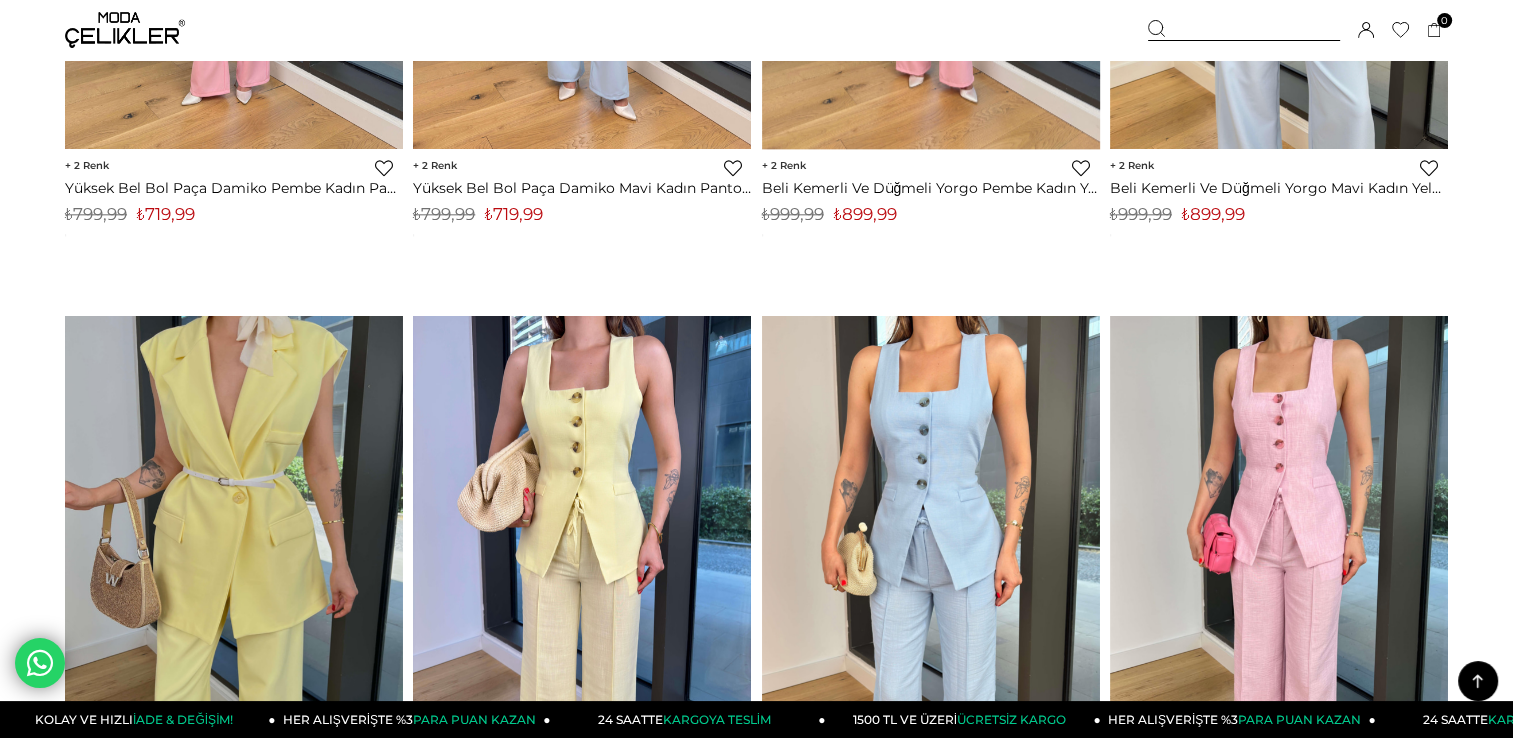 scroll, scrollTop: 10100, scrollLeft: 0, axis: vertical 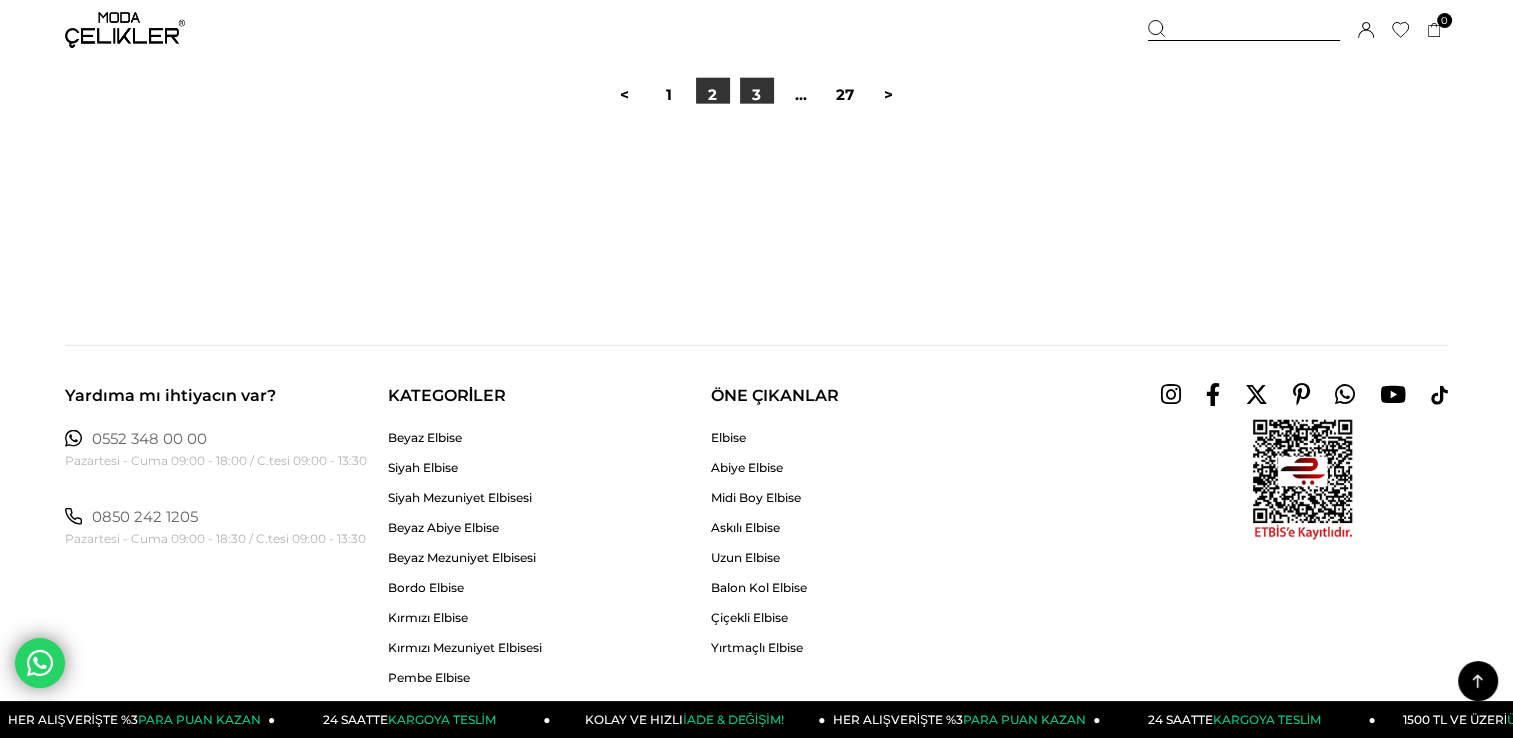 click on "3" at bounding box center [757, 95] 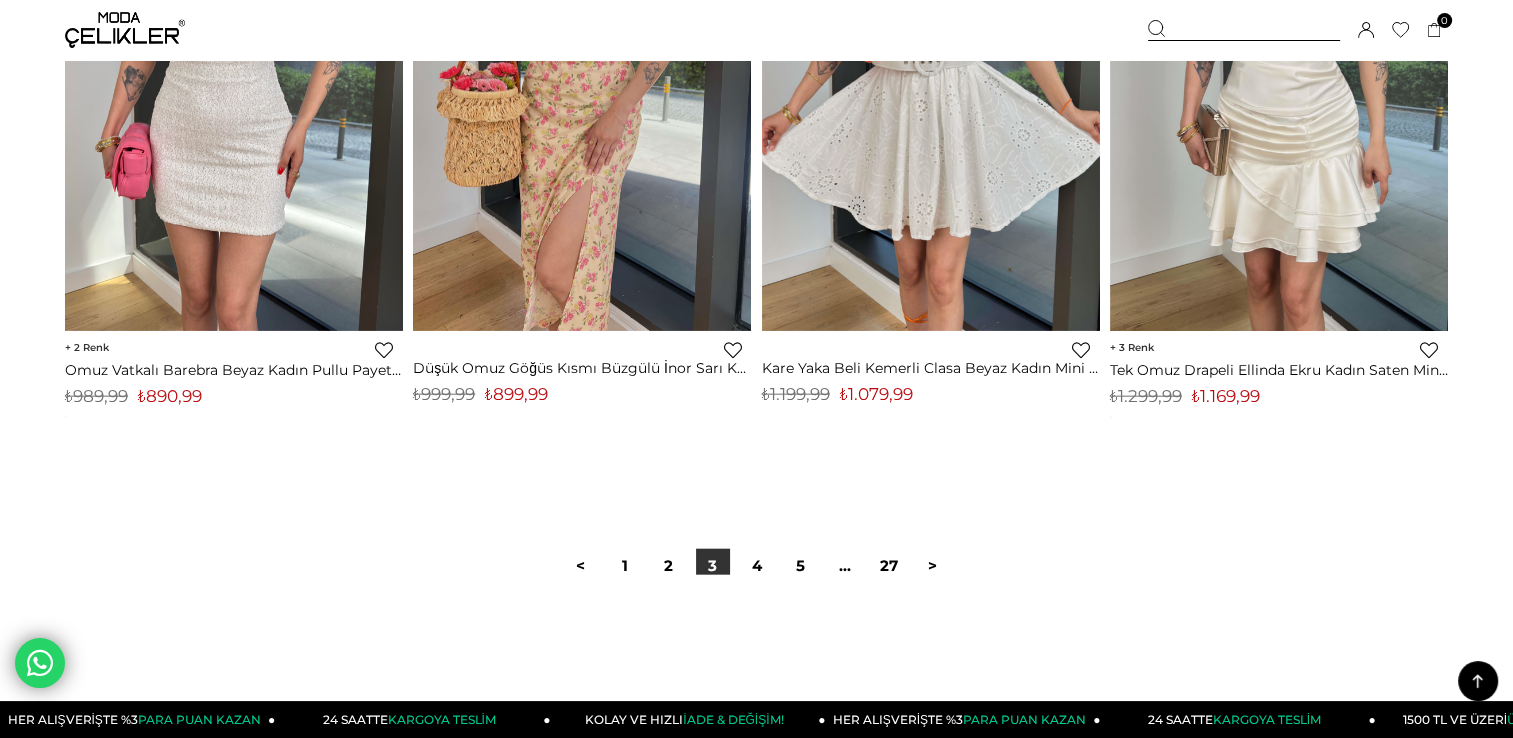 scroll, scrollTop: 12300, scrollLeft: 0, axis: vertical 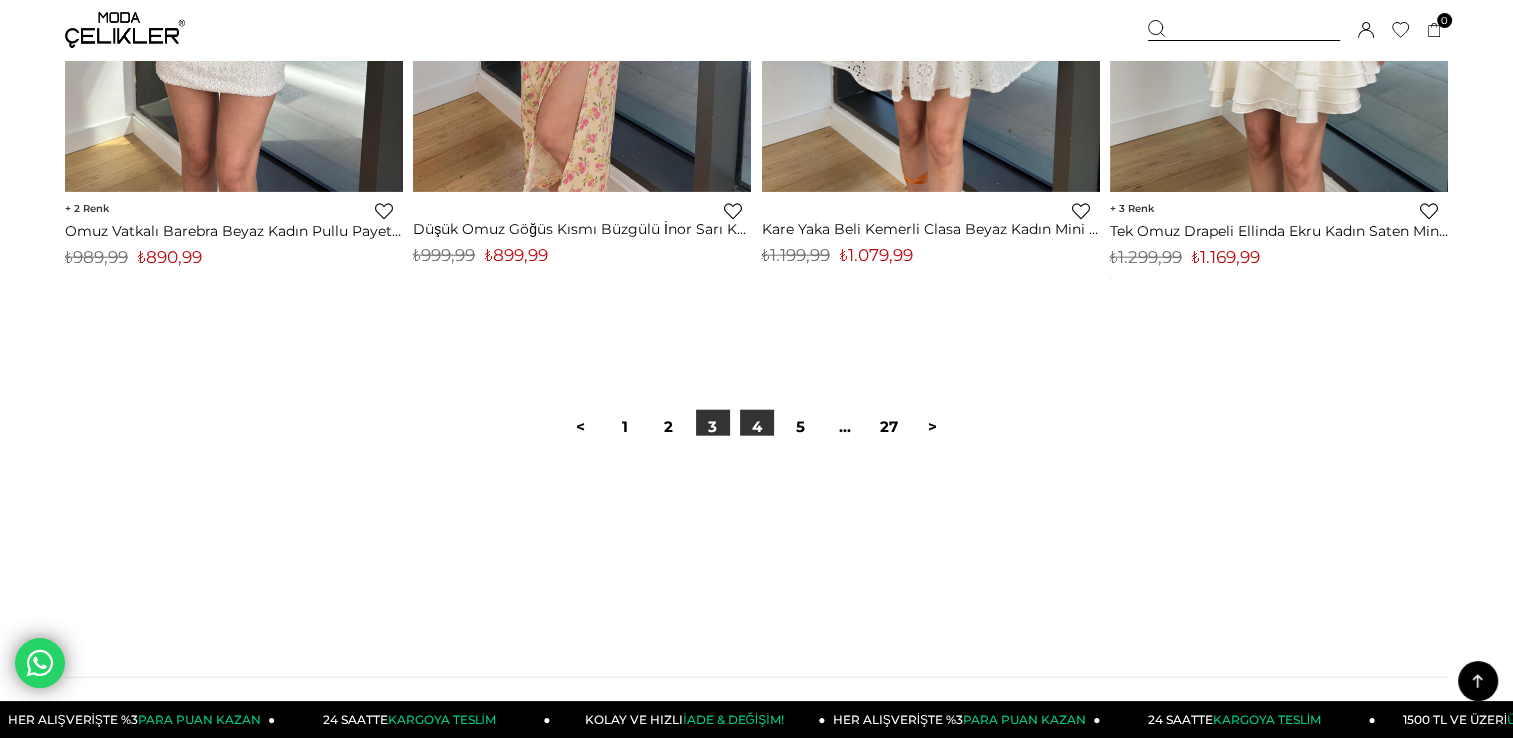 click on "4" at bounding box center [757, 427] 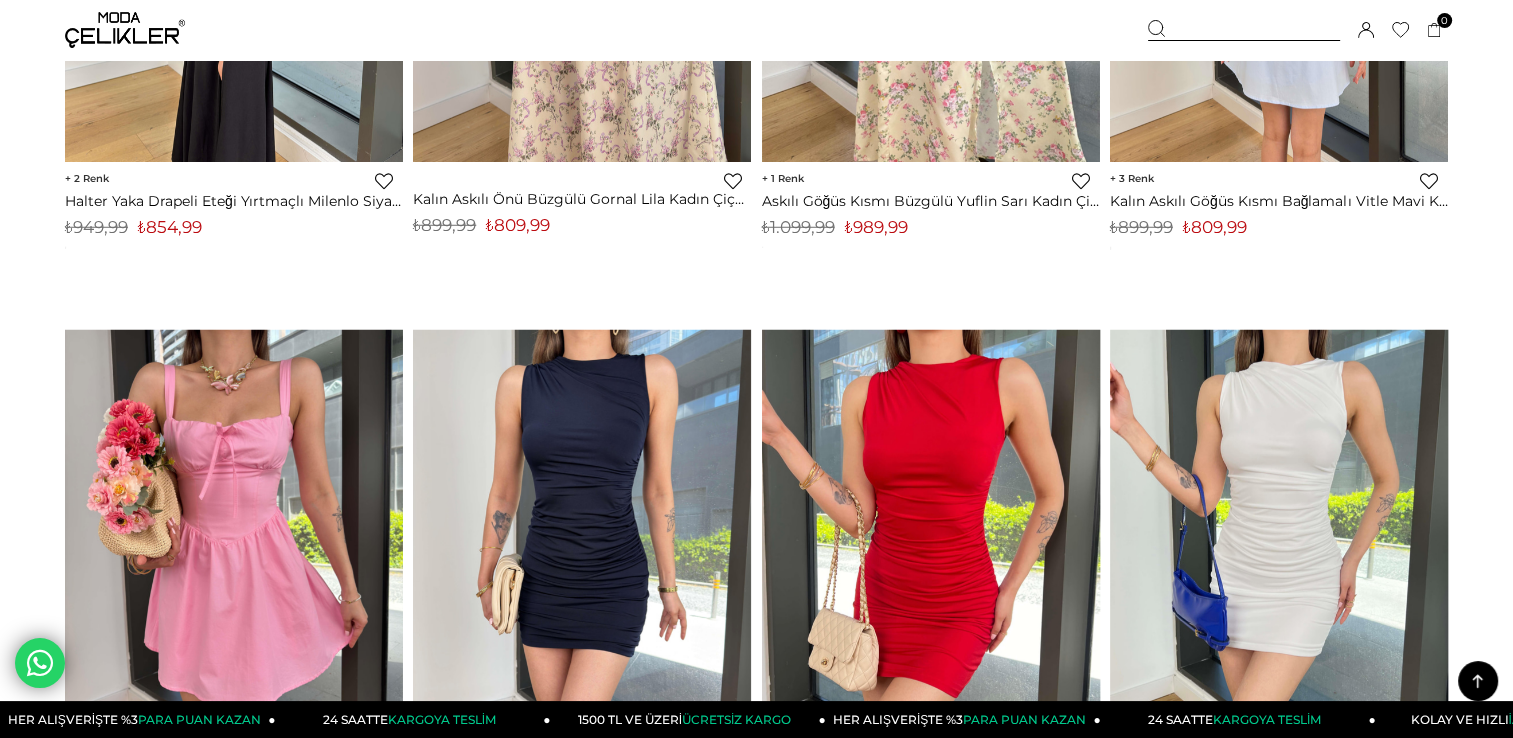 scroll, scrollTop: 5600, scrollLeft: 0, axis: vertical 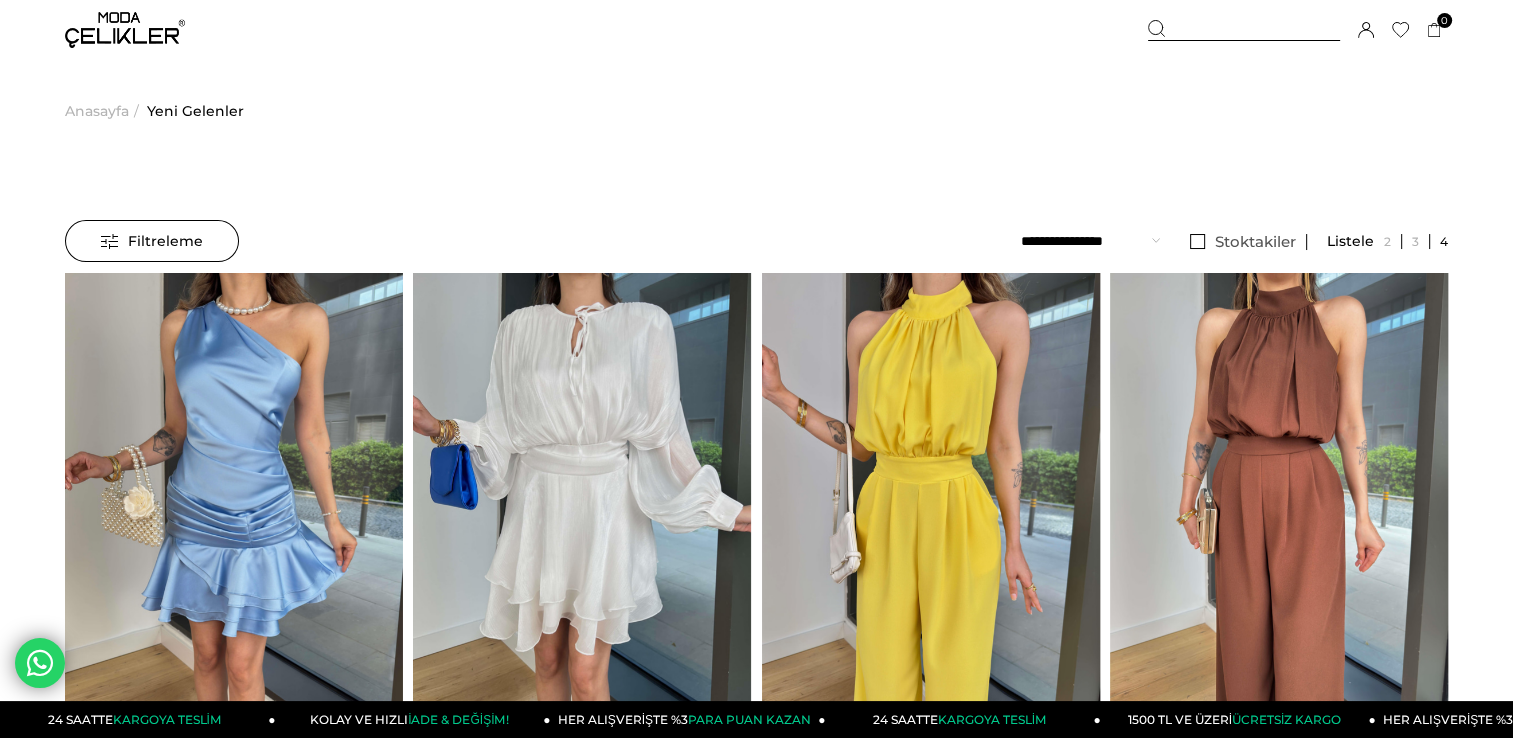 click at bounding box center (125, 30) 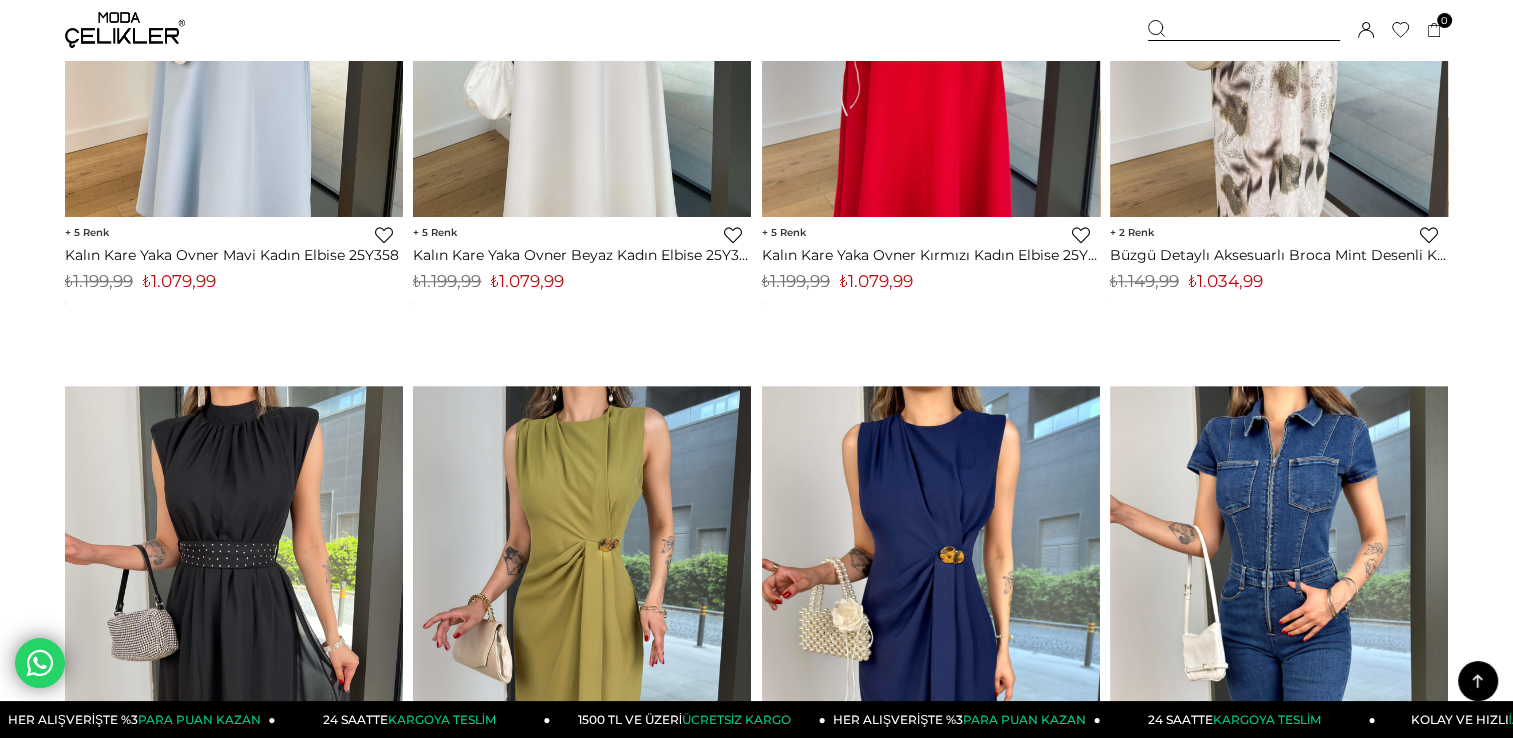 scroll, scrollTop: 1300, scrollLeft: 0, axis: vertical 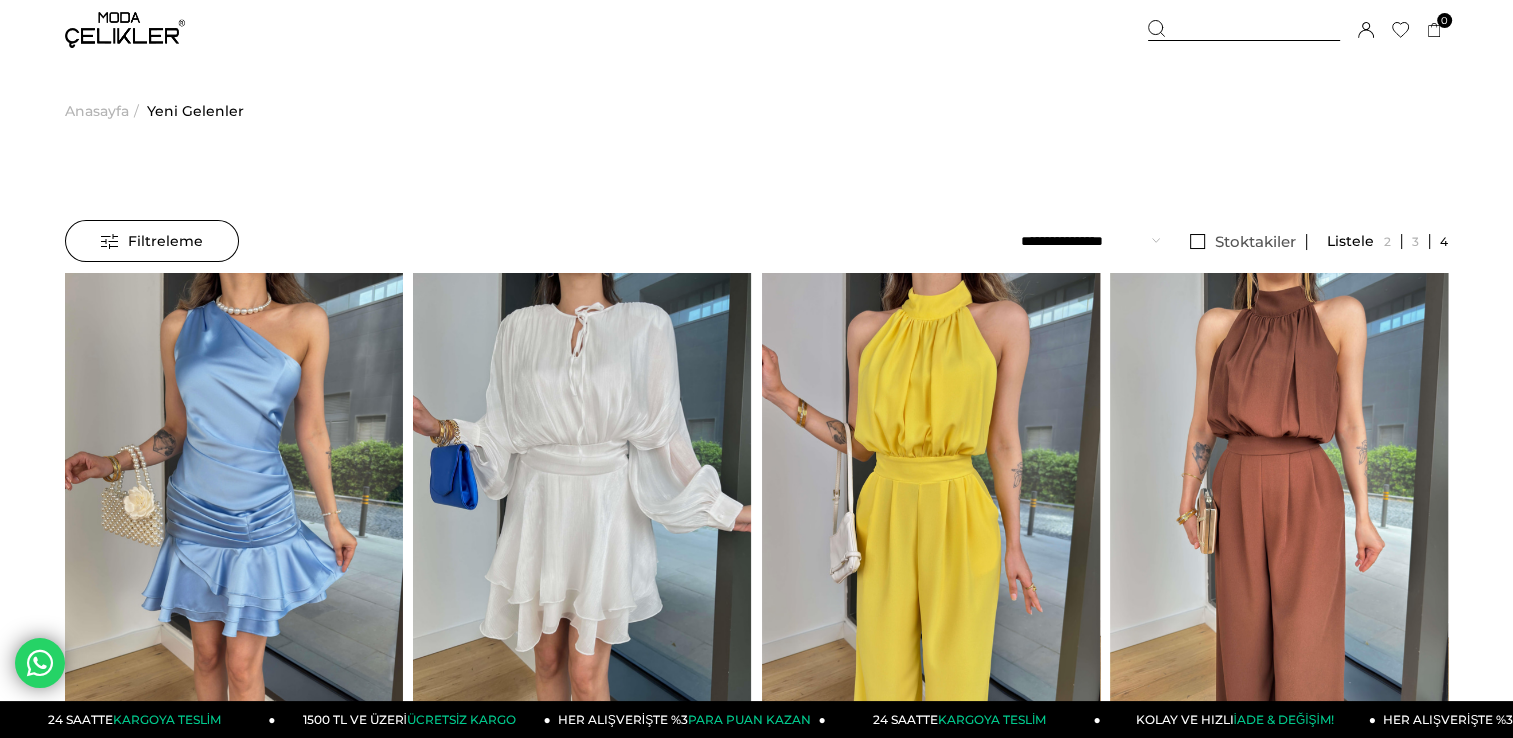 click on "Anasayfa" at bounding box center [97, 111] 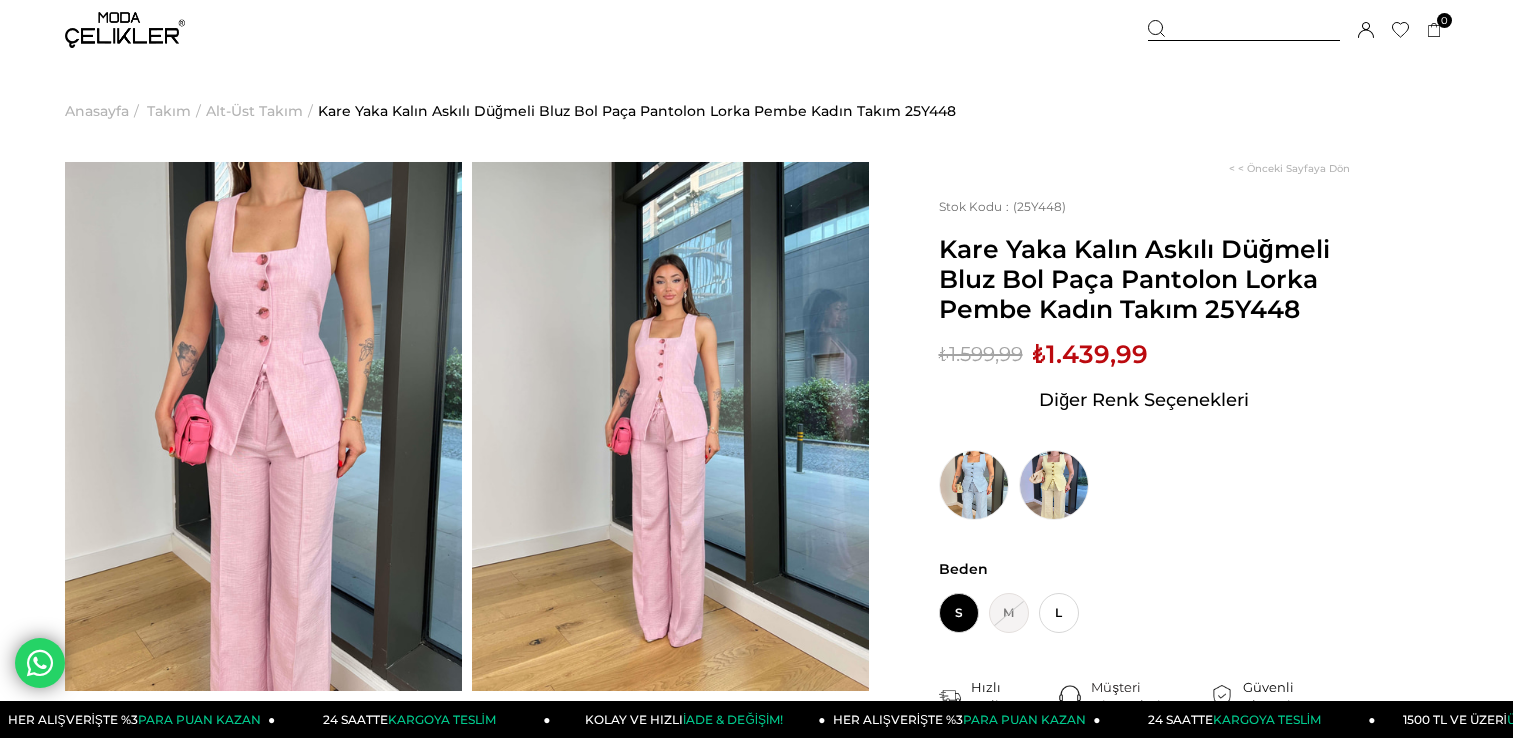 scroll, scrollTop: 200, scrollLeft: 0, axis: vertical 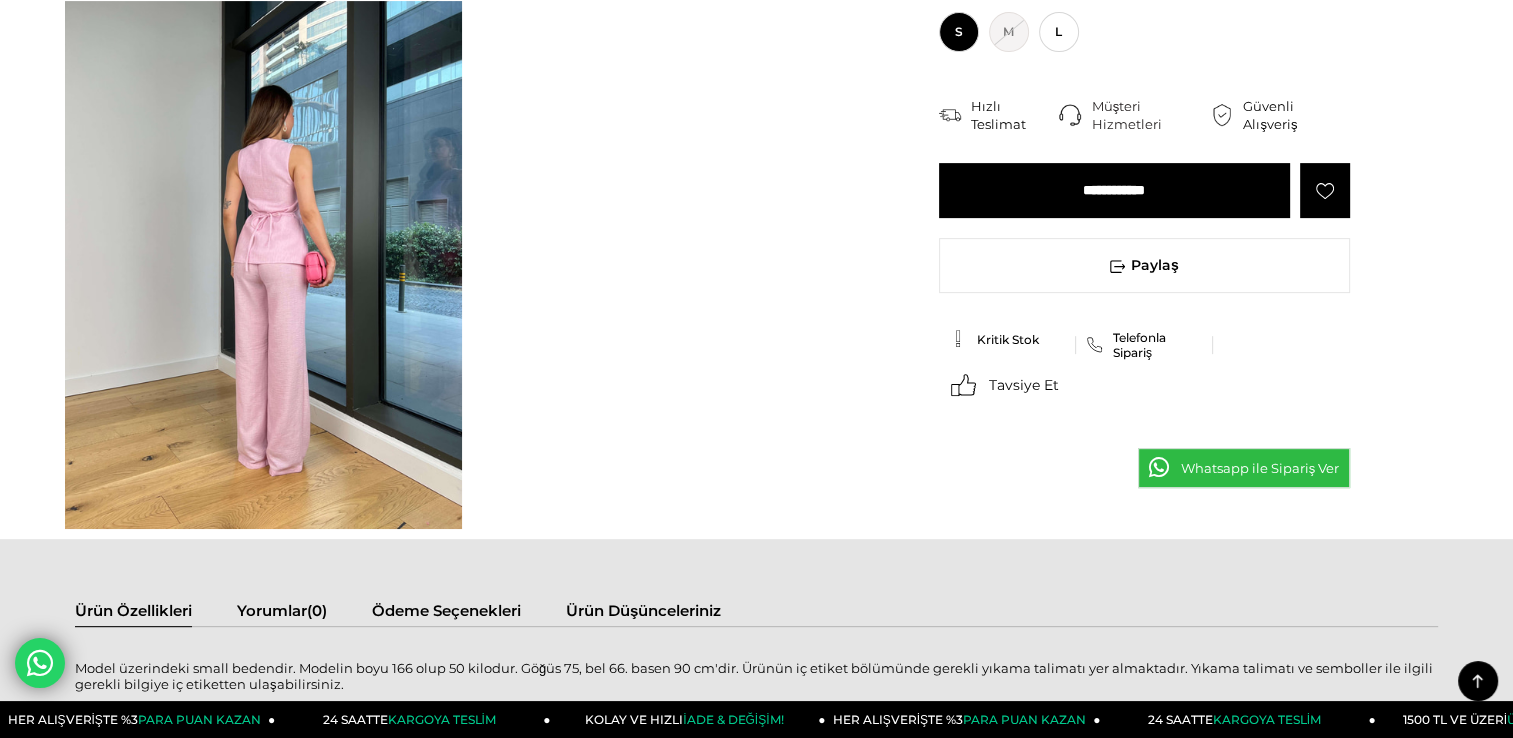 click at bounding box center [263, 265] 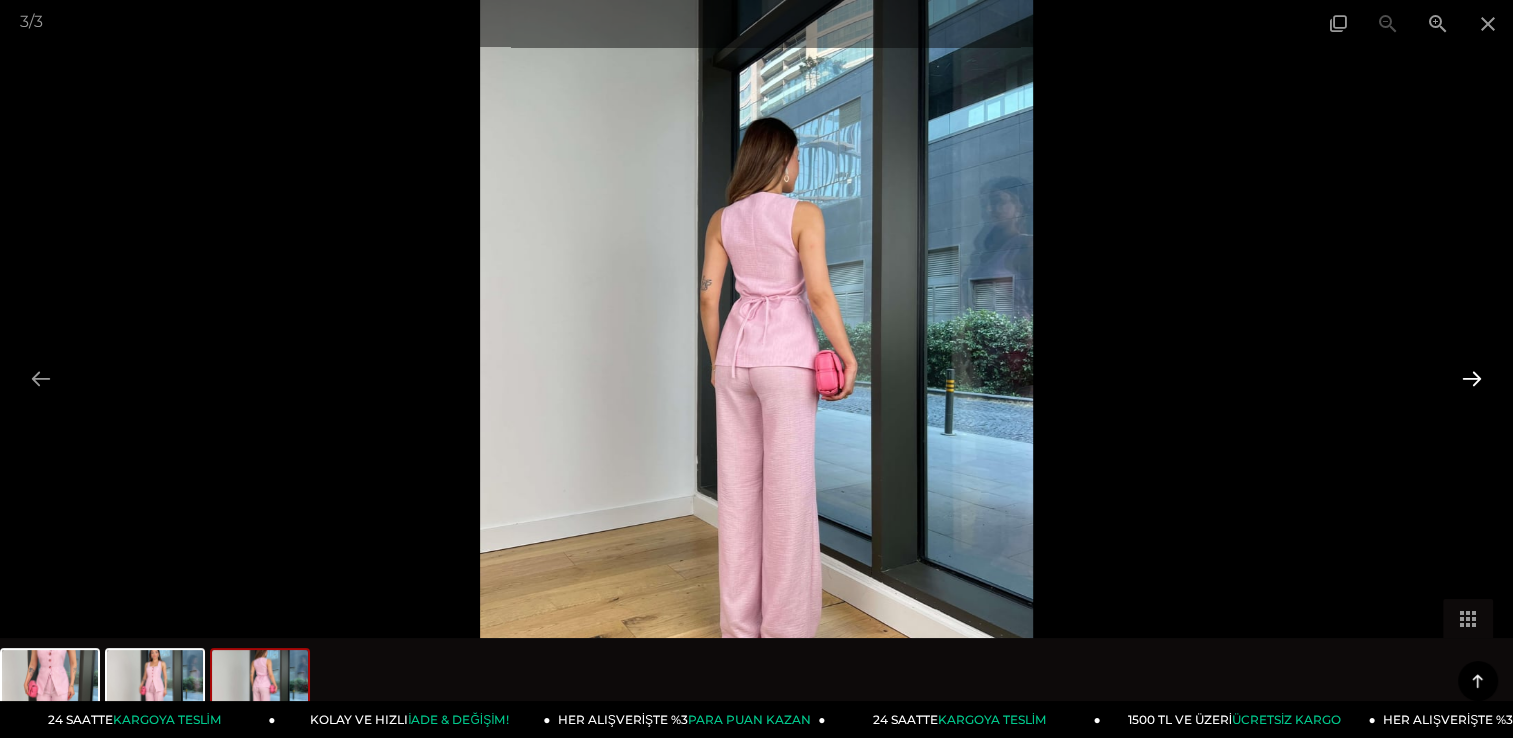 click at bounding box center (1472, 378) 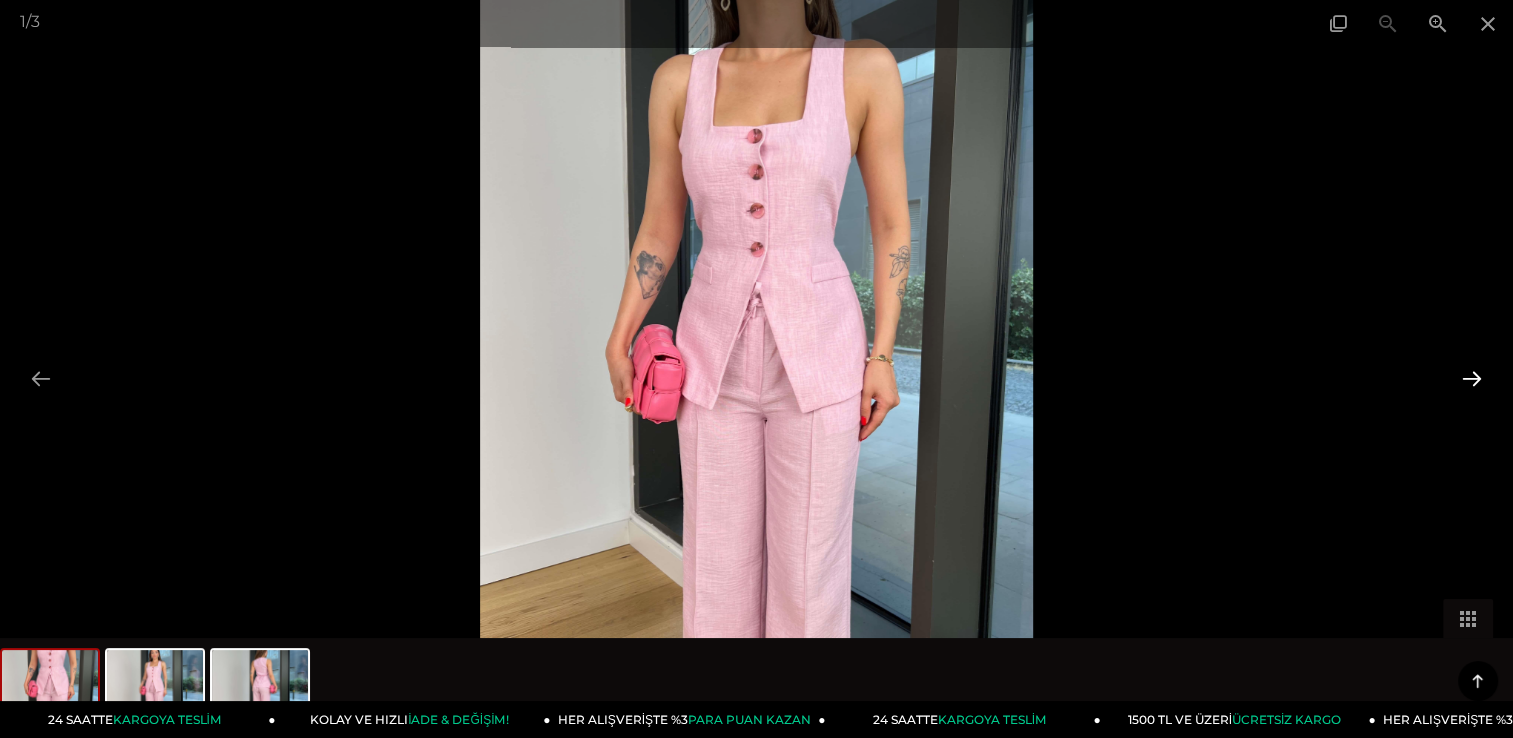 click at bounding box center (1472, 378) 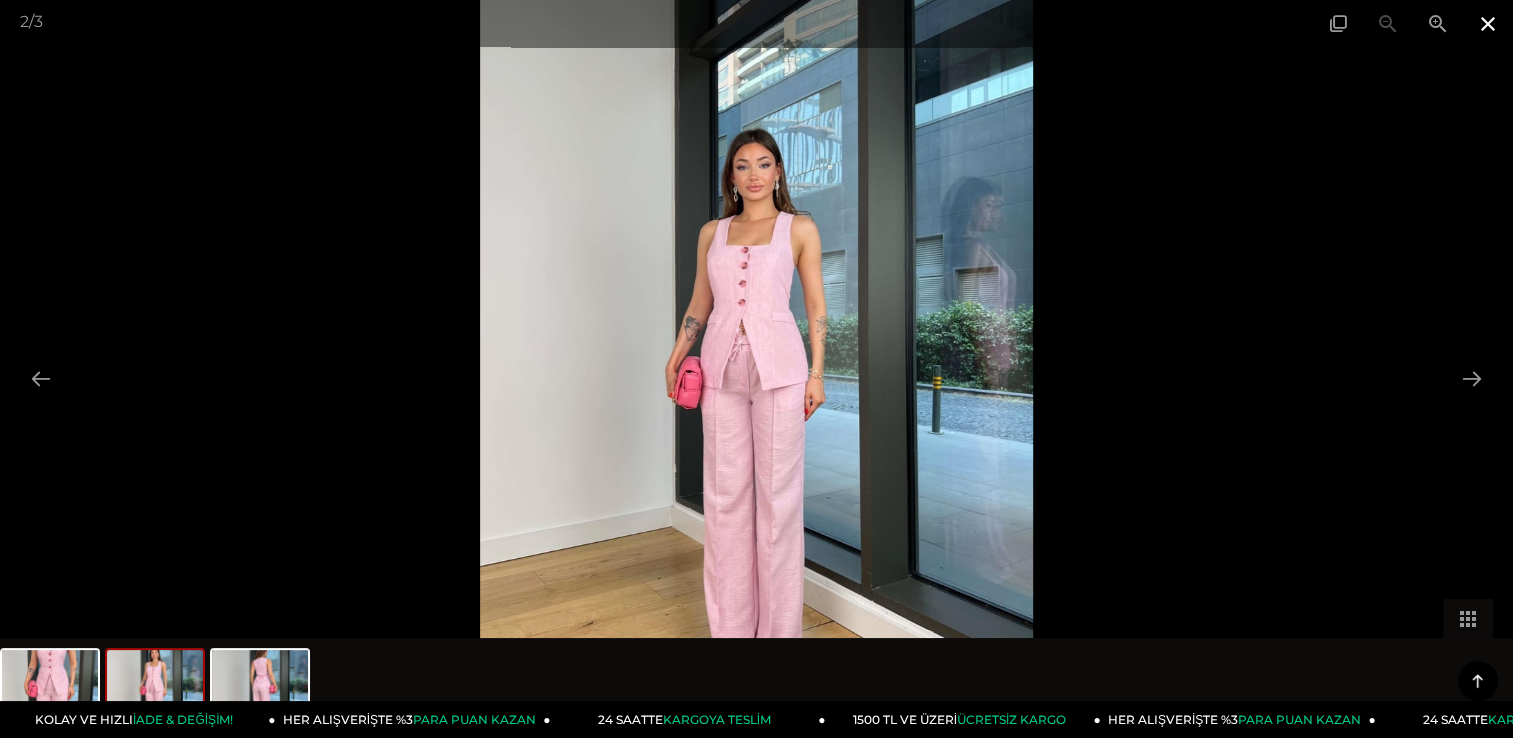 click at bounding box center [1488, 23] 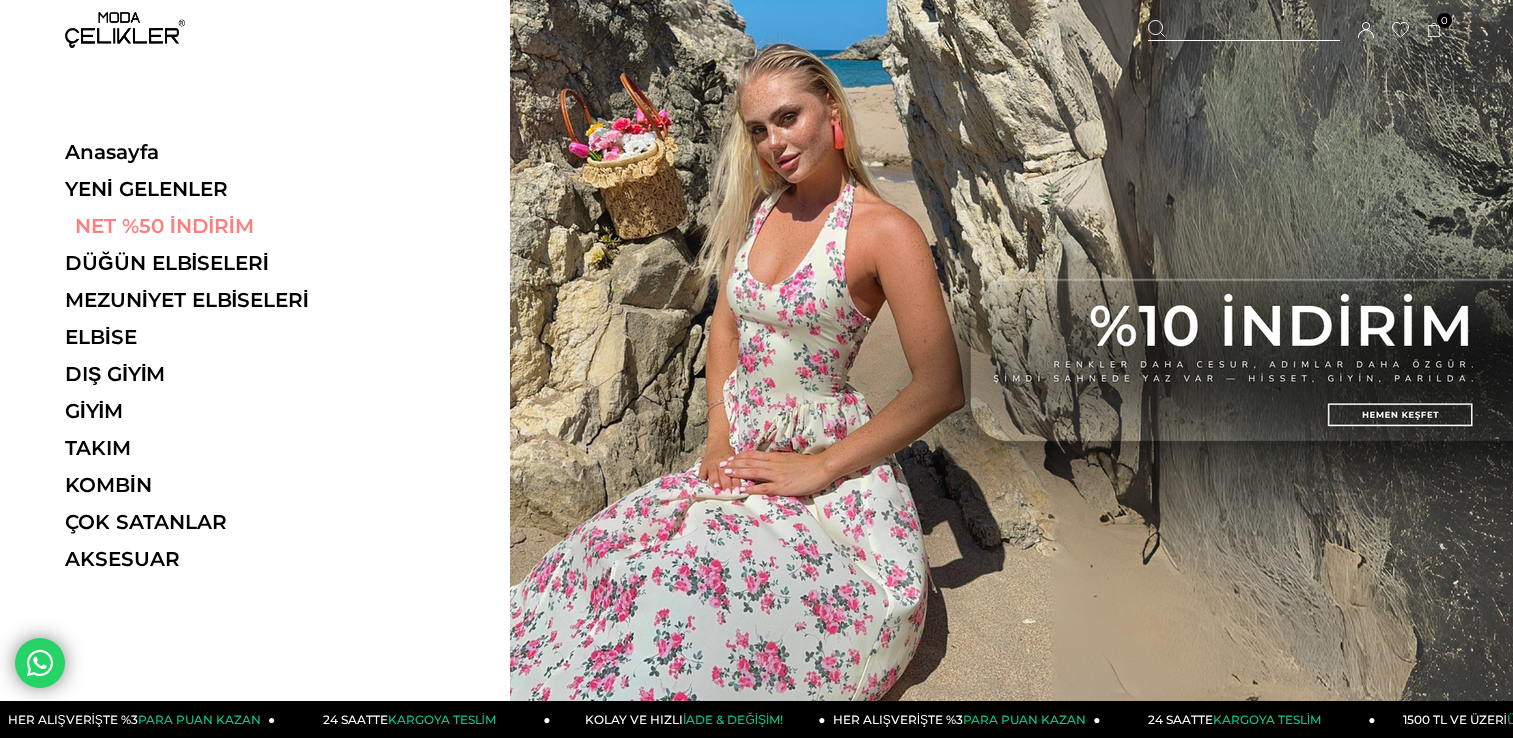 scroll, scrollTop: 0, scrollLeft: 0, axis: both 